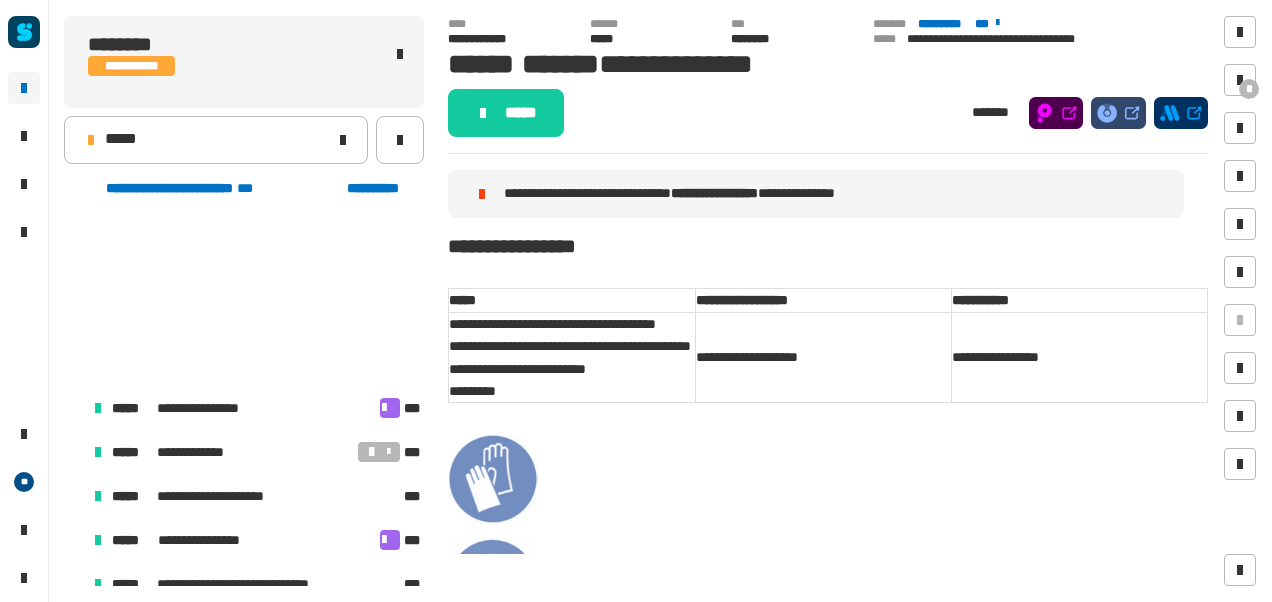 scroll, scrollTop: 0, scrollLeft: 0, axis: both 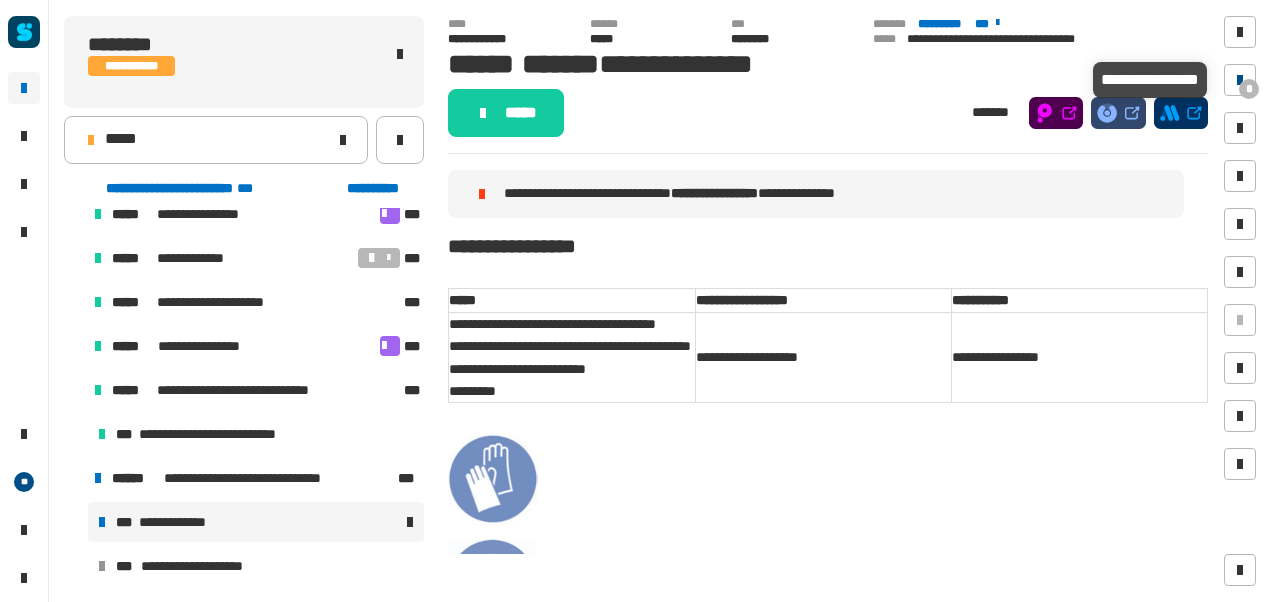 click at bounding box center (1240, 80) 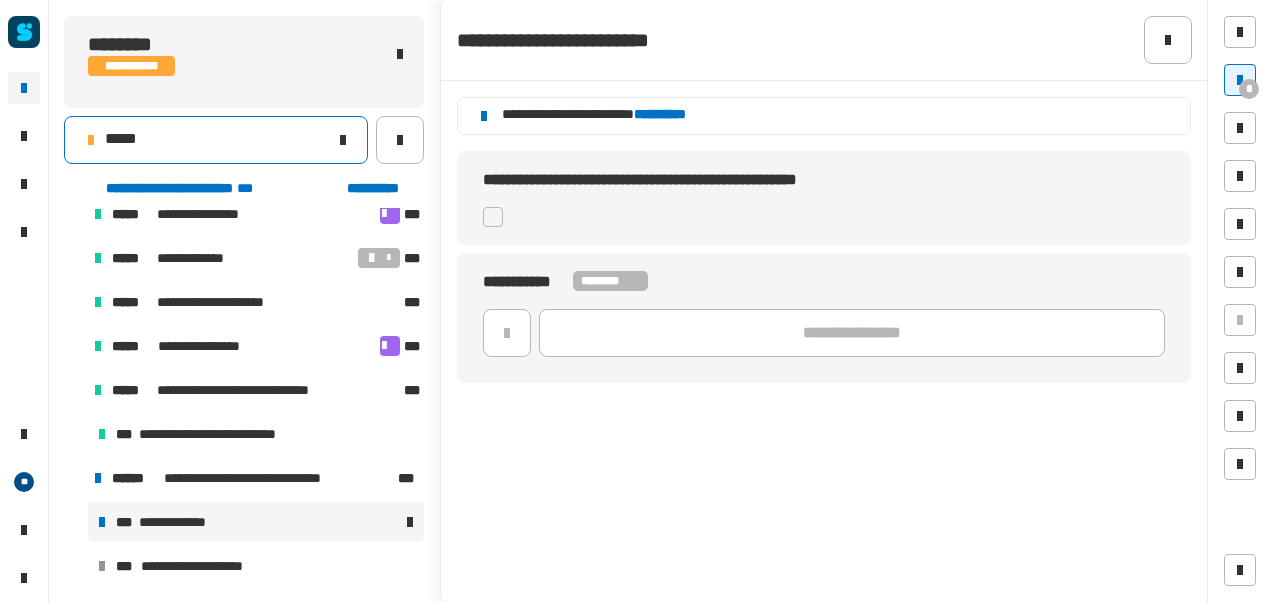 click on "*****" 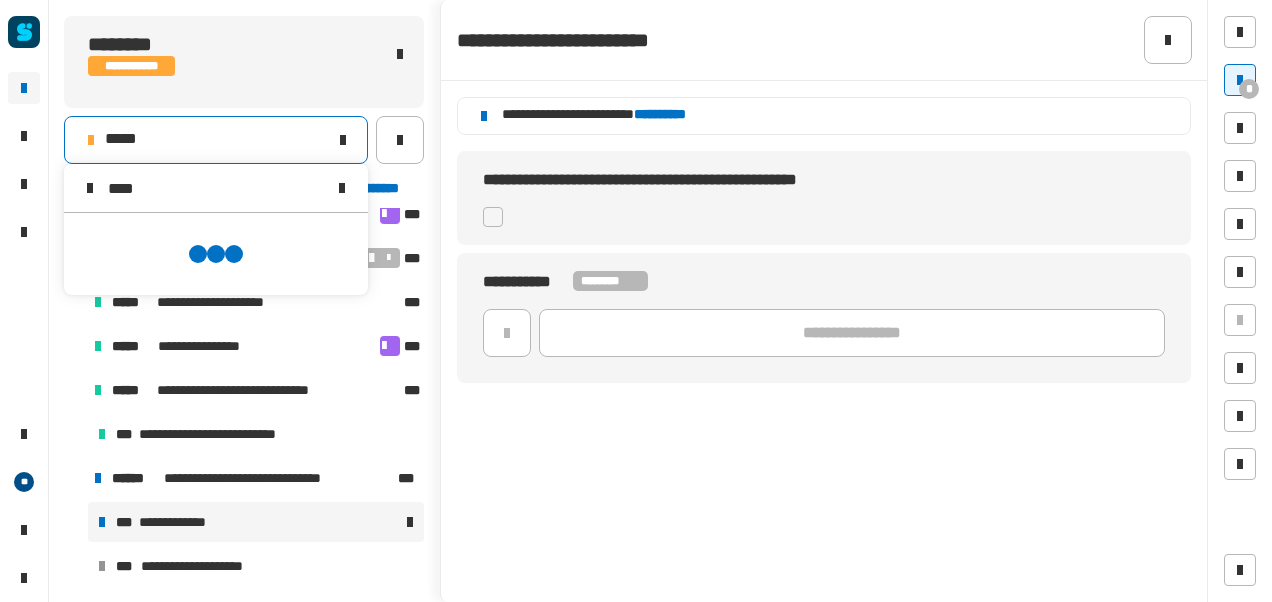 scroll, scrollTop: 0, scrollLeft: 0, axis: both 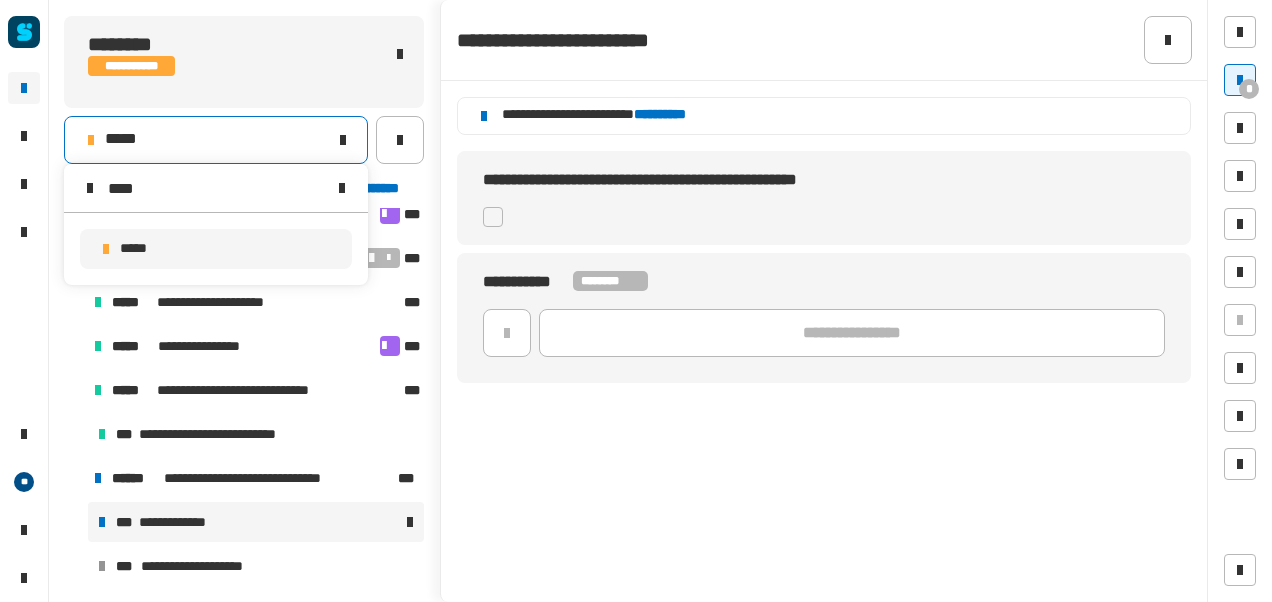 type on "****" 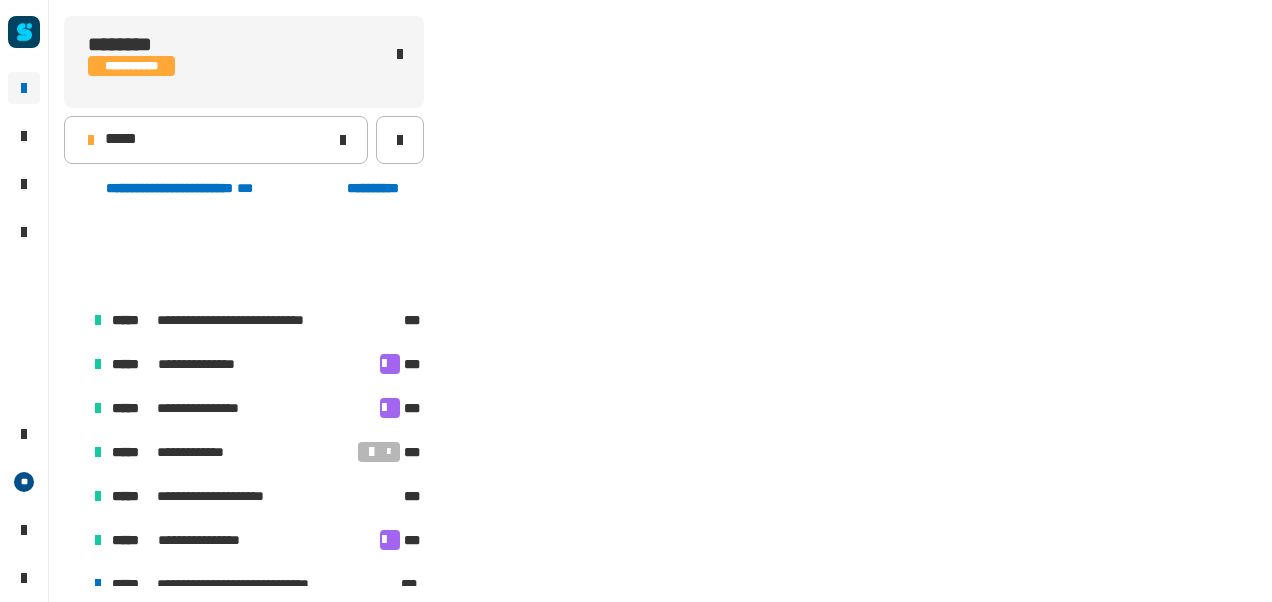 scroll, scrollTop: 106, scrollLeft: 0, axis: vertical 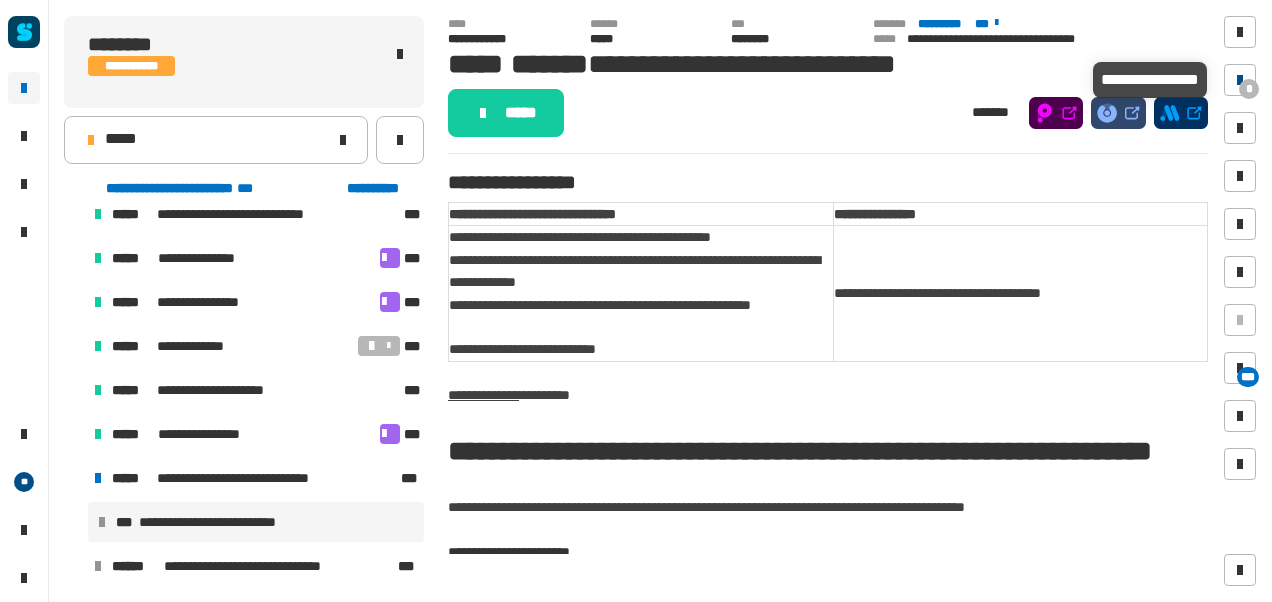 click at bounding box center [1240, 80] 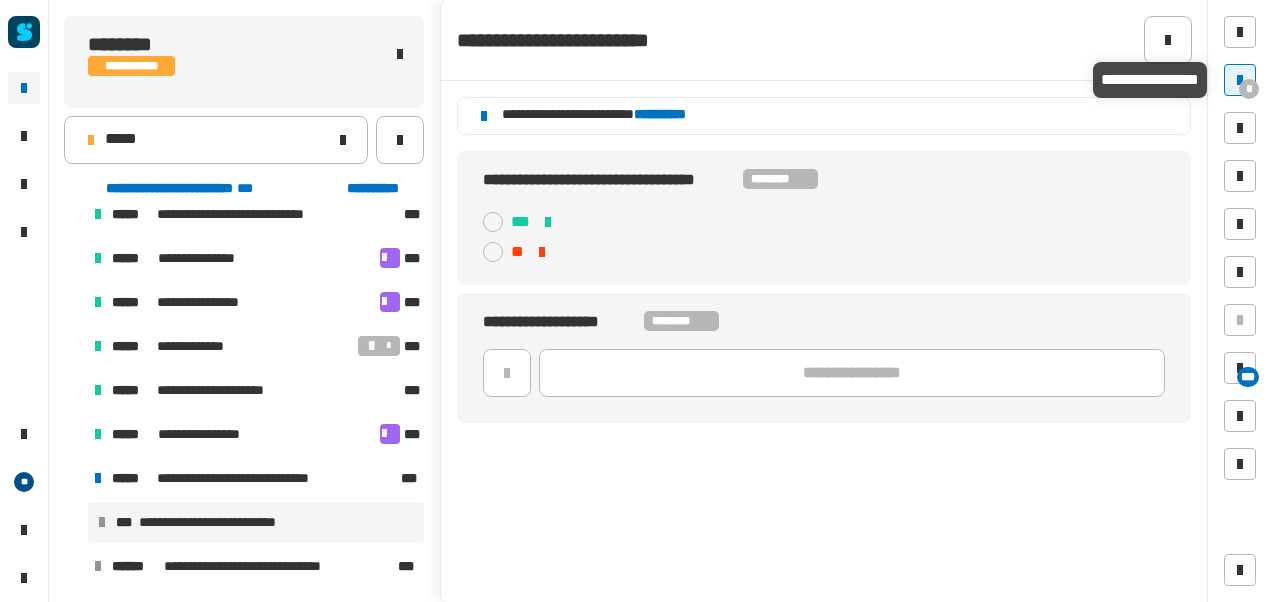click on "*" at bounding box center [1249, 89] 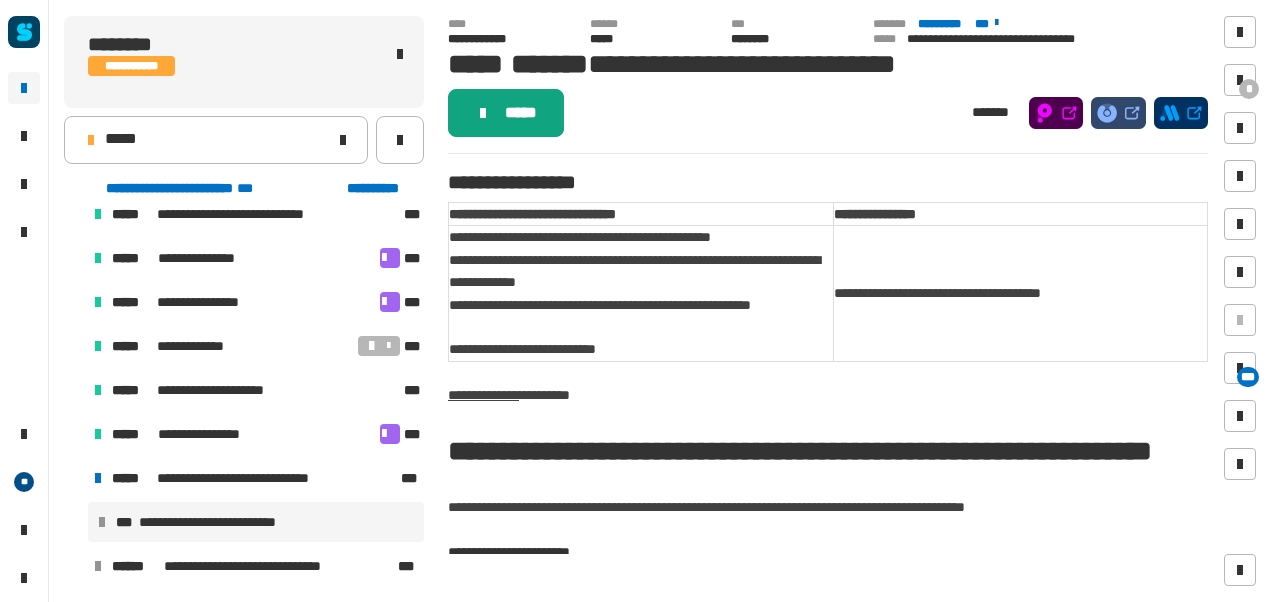 click on "*****" 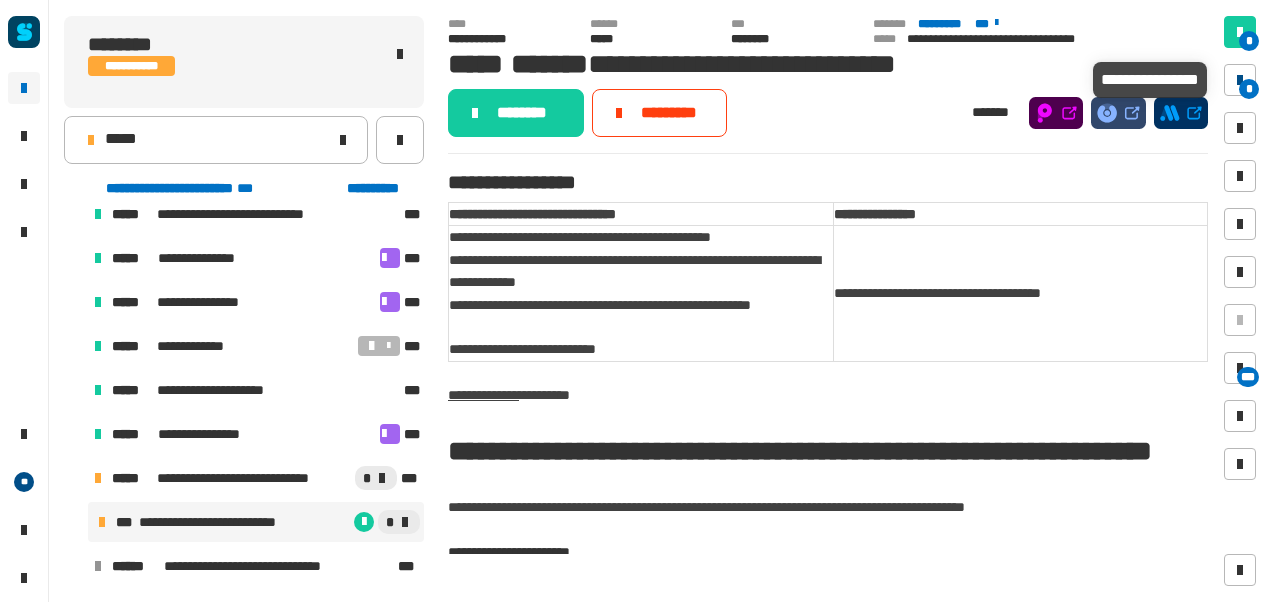 click on "*" at bounding box center [1249, 89] 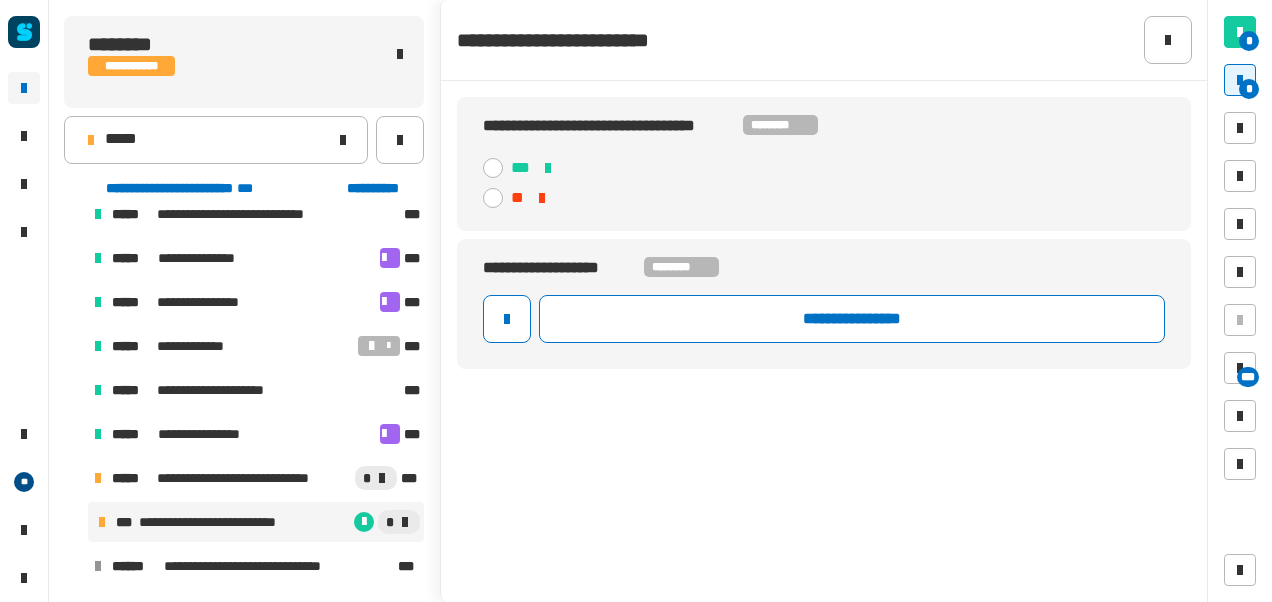 click on "***" 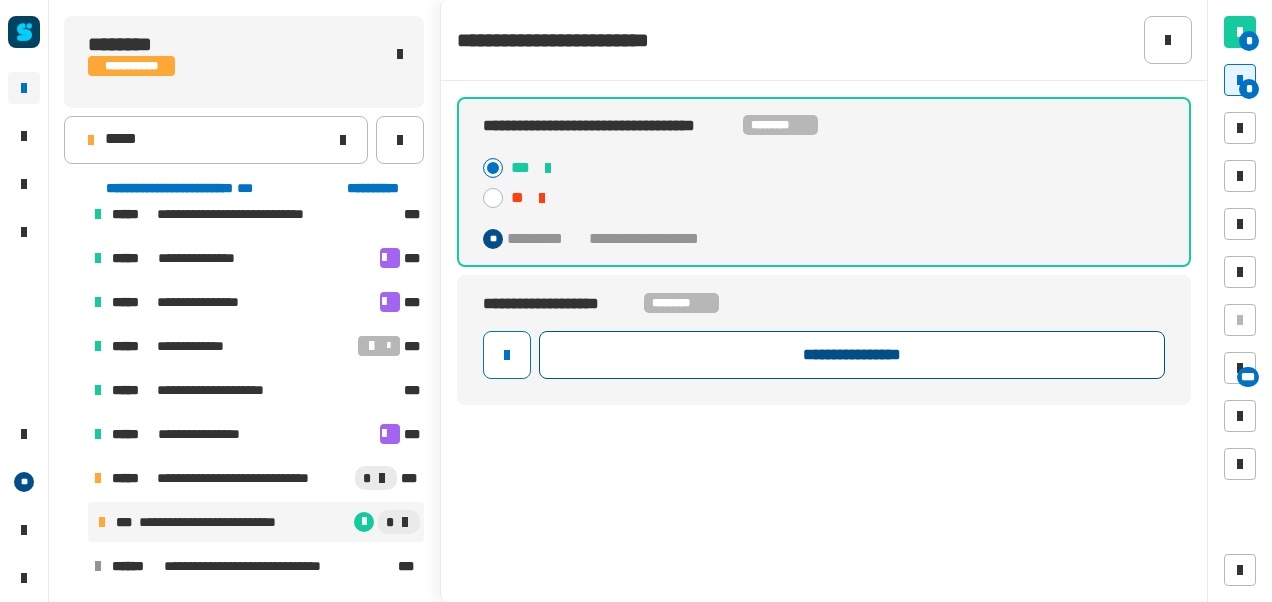 click on "**********" 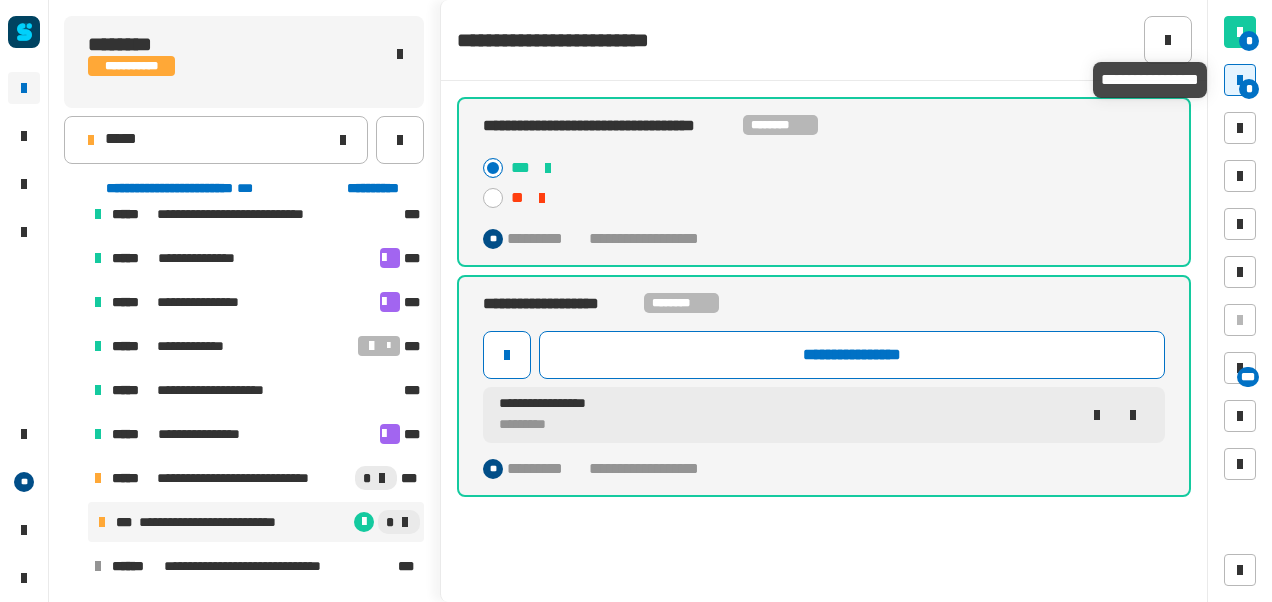 click at bounding box center (1240, 80) 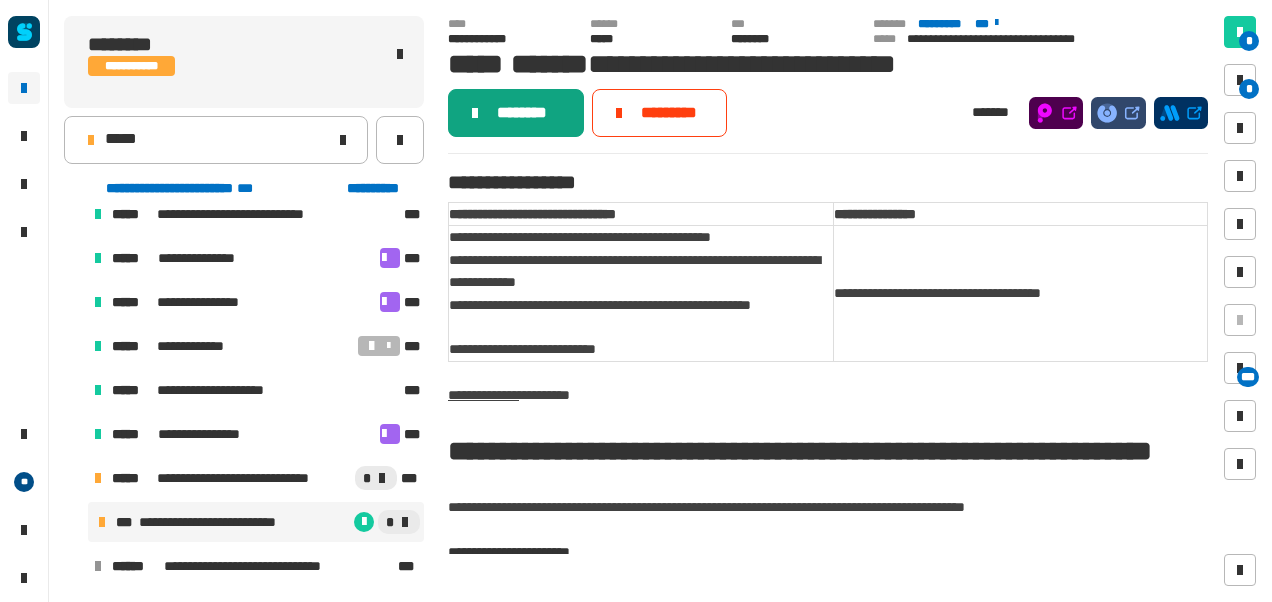 click on "********" 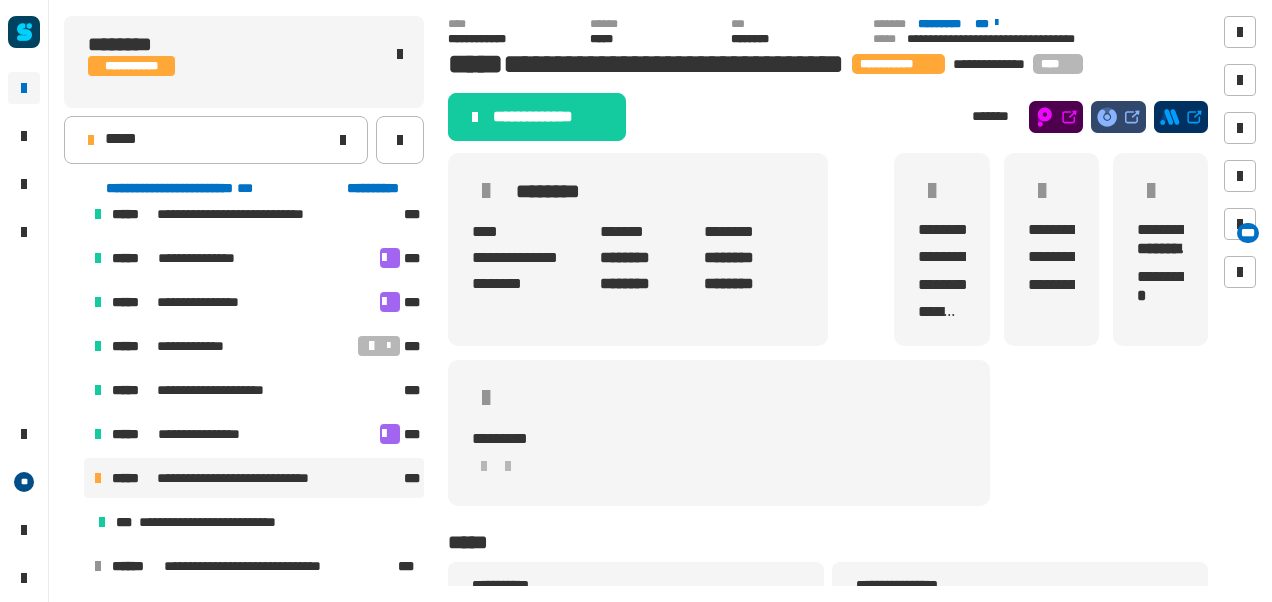 click on "**********" 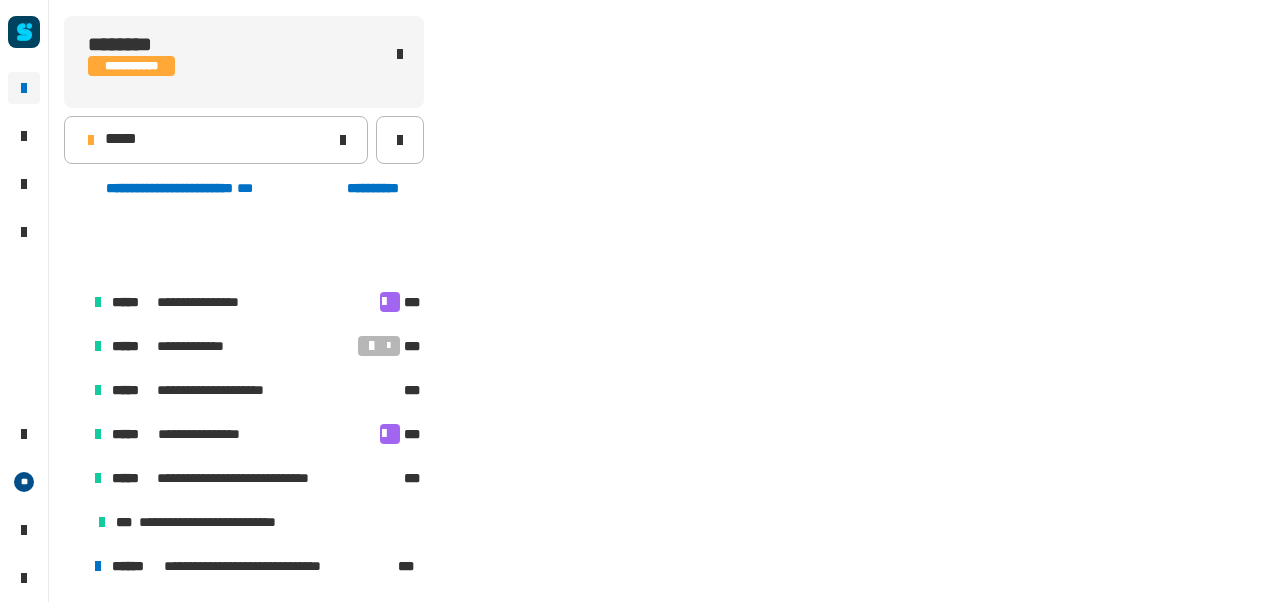 scroll, scrollTop: 194, scrollLeft: 0, axis: vertical 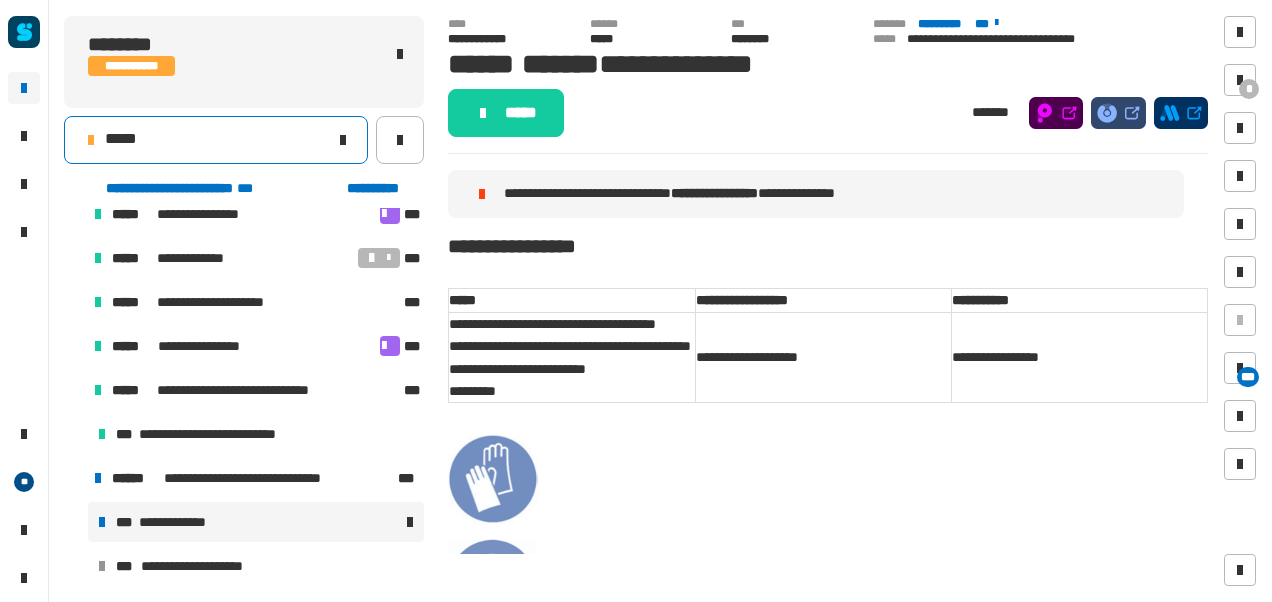 click on "*****" 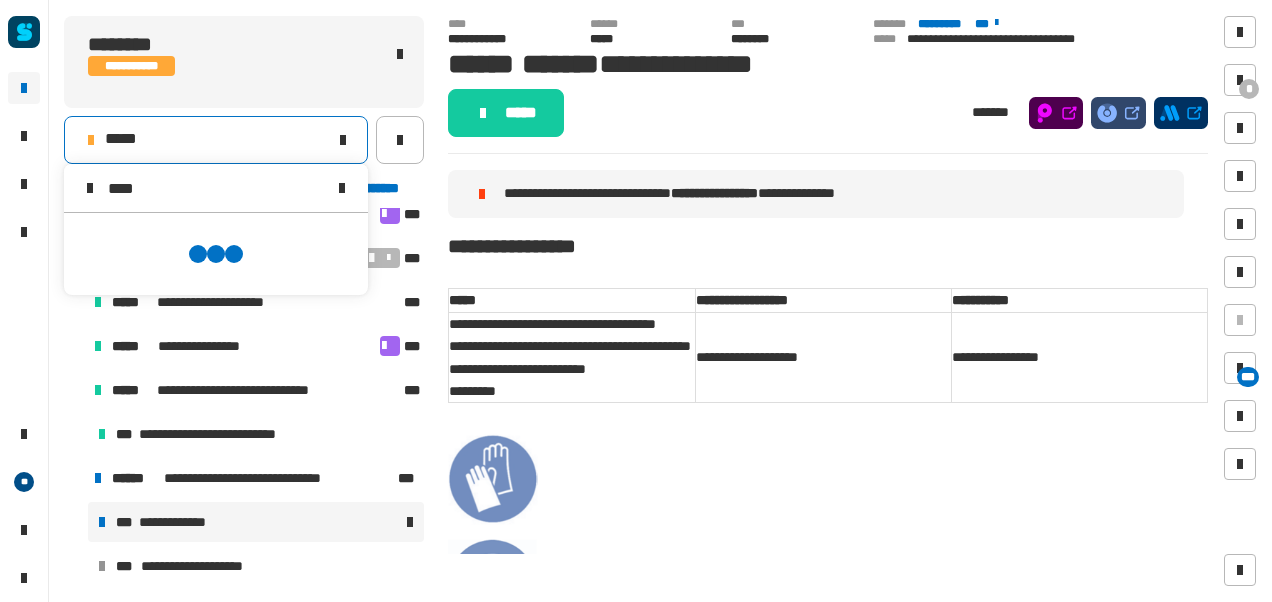 scroll, scrollTop: 0, scrollLeft: 0, axis: both 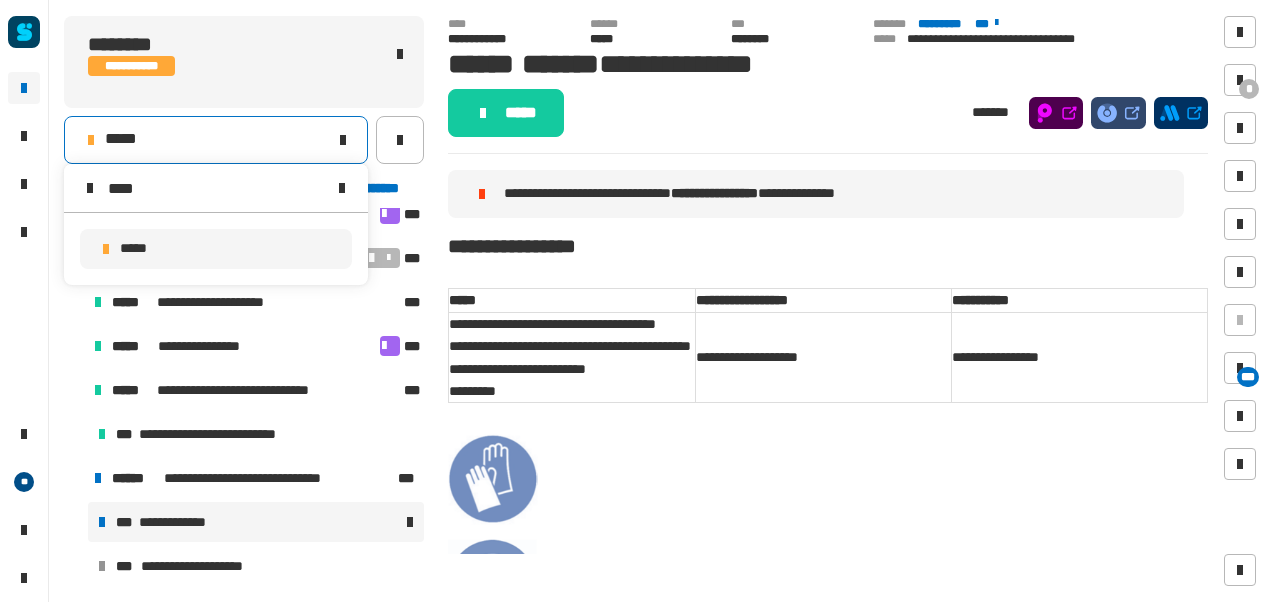 type on "****" 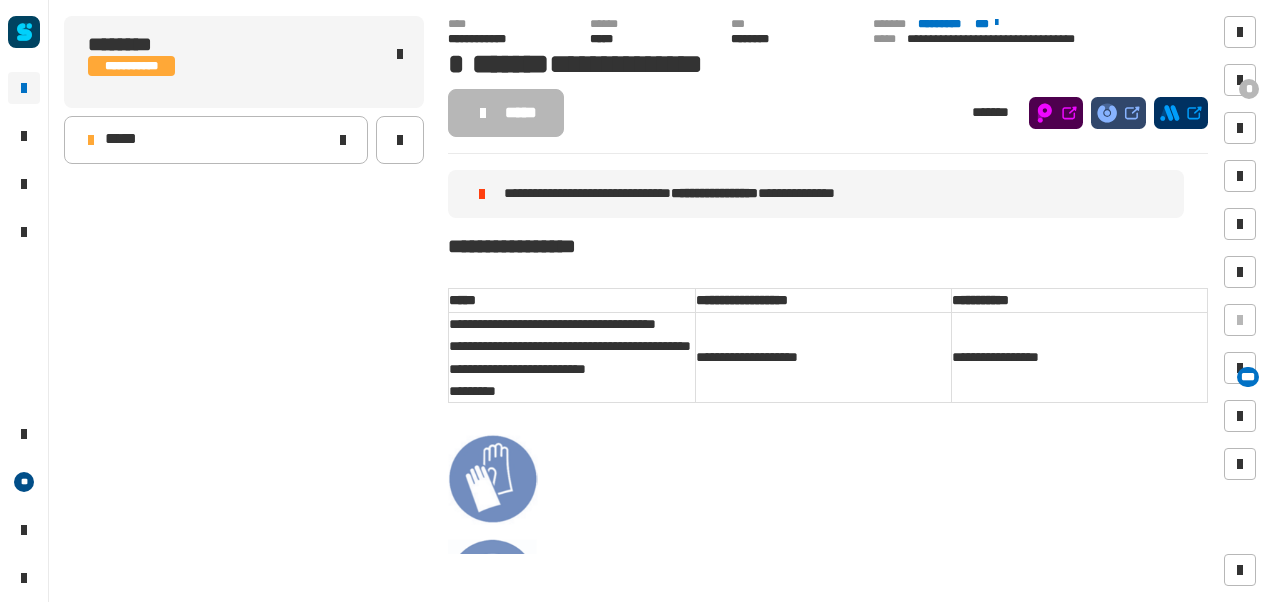 scroll, scrollTop: 0, scrollLeft: 0, axis: both 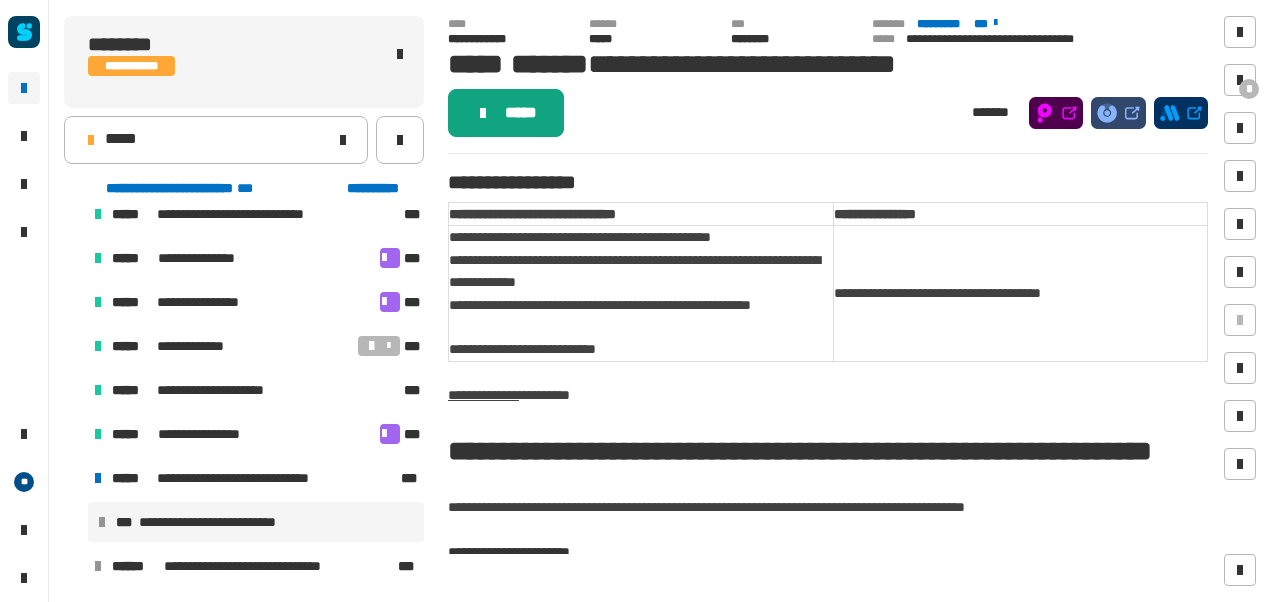 click on "*****" 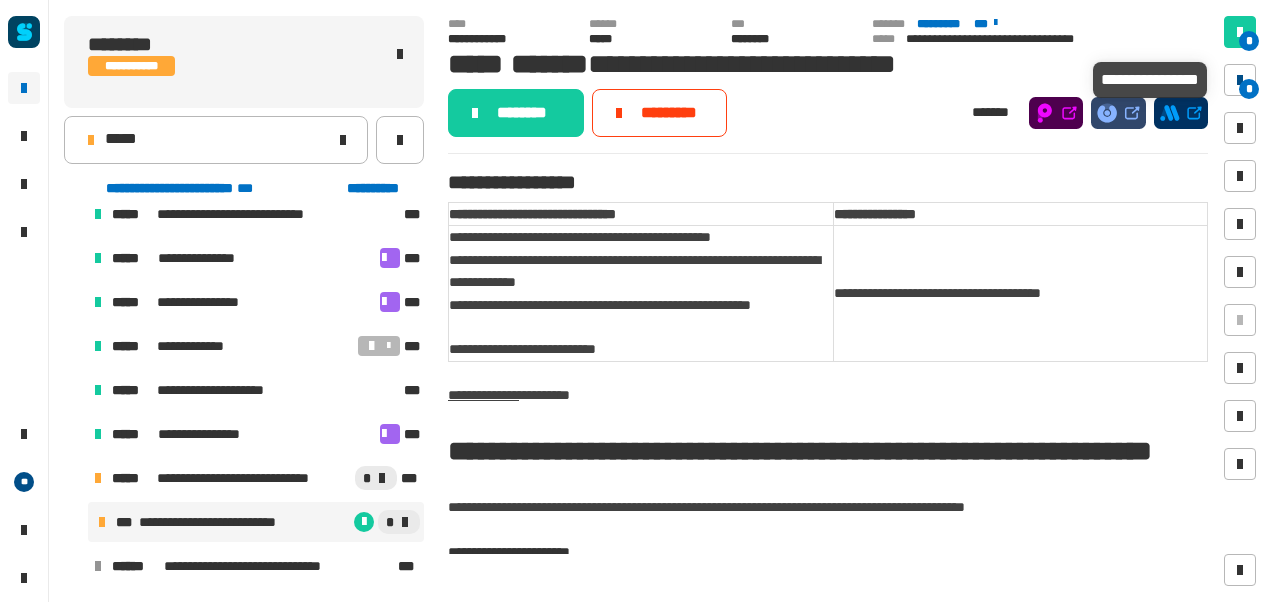 click at bounding box center [1240, 80] 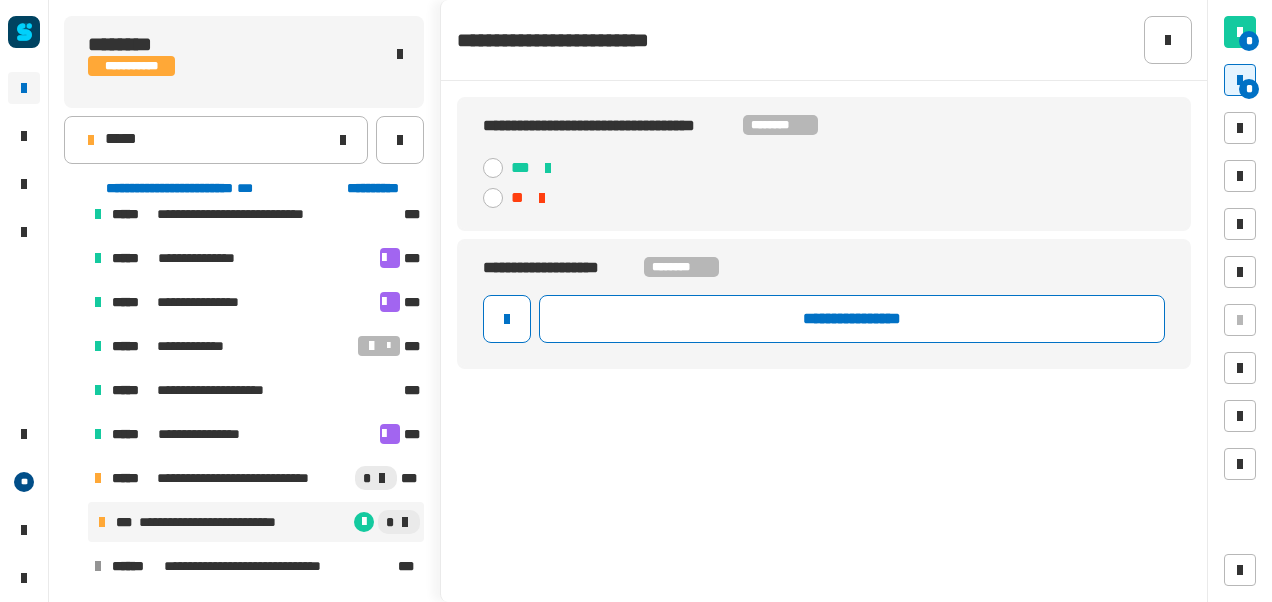 click on "***" 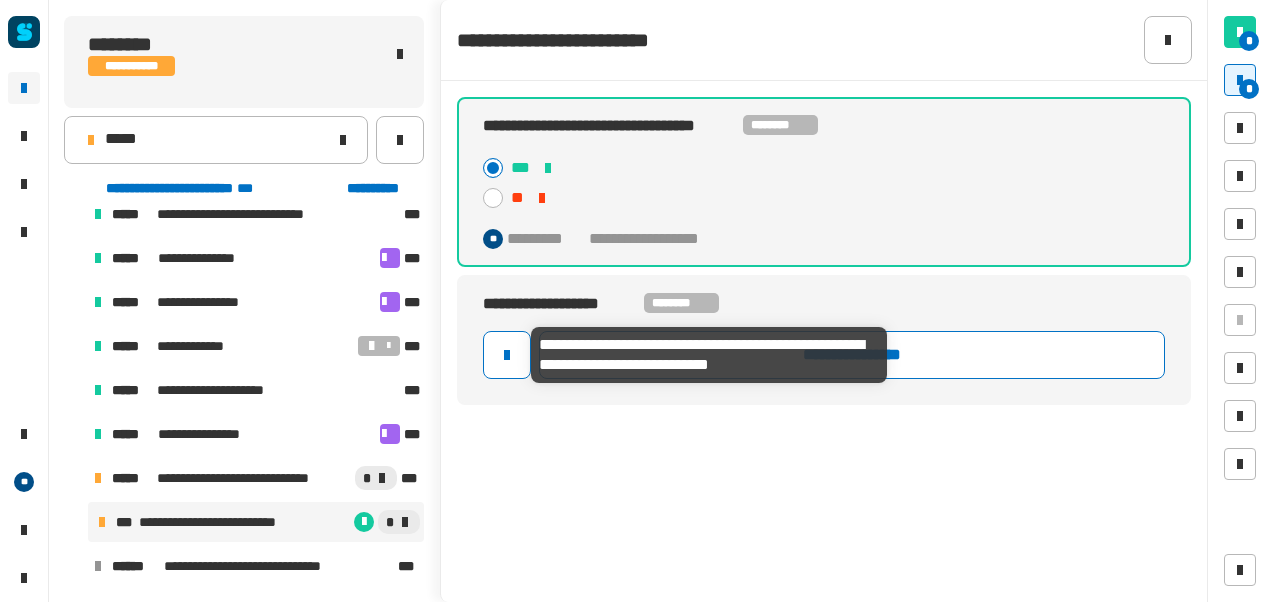click on "**********" 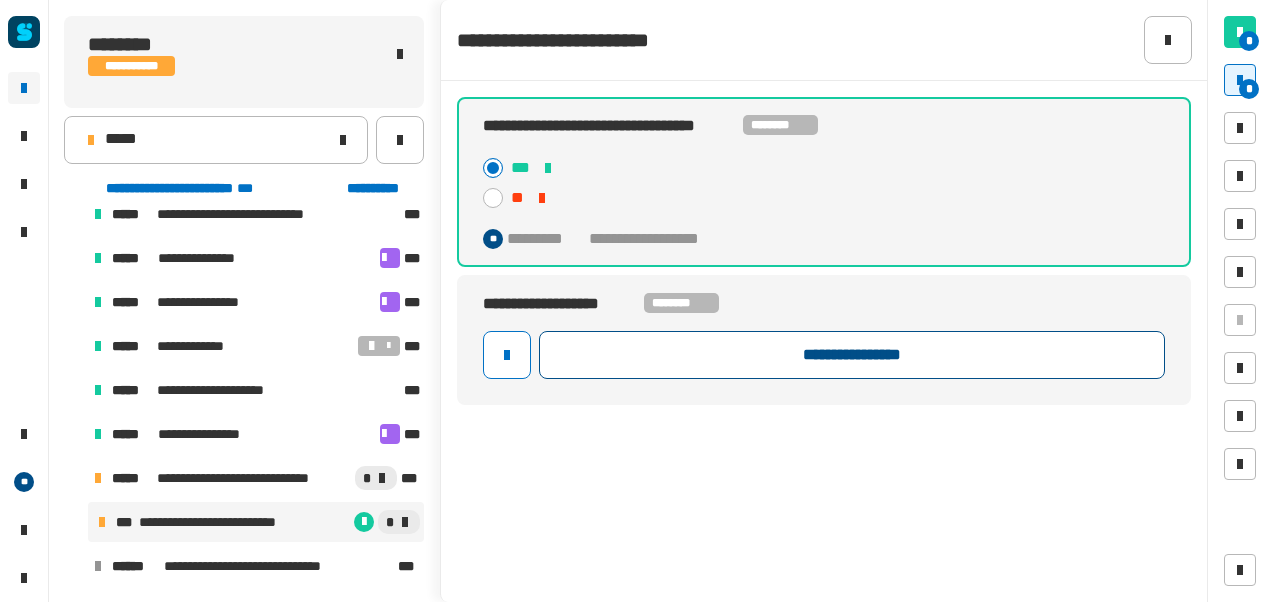 click on "**********" 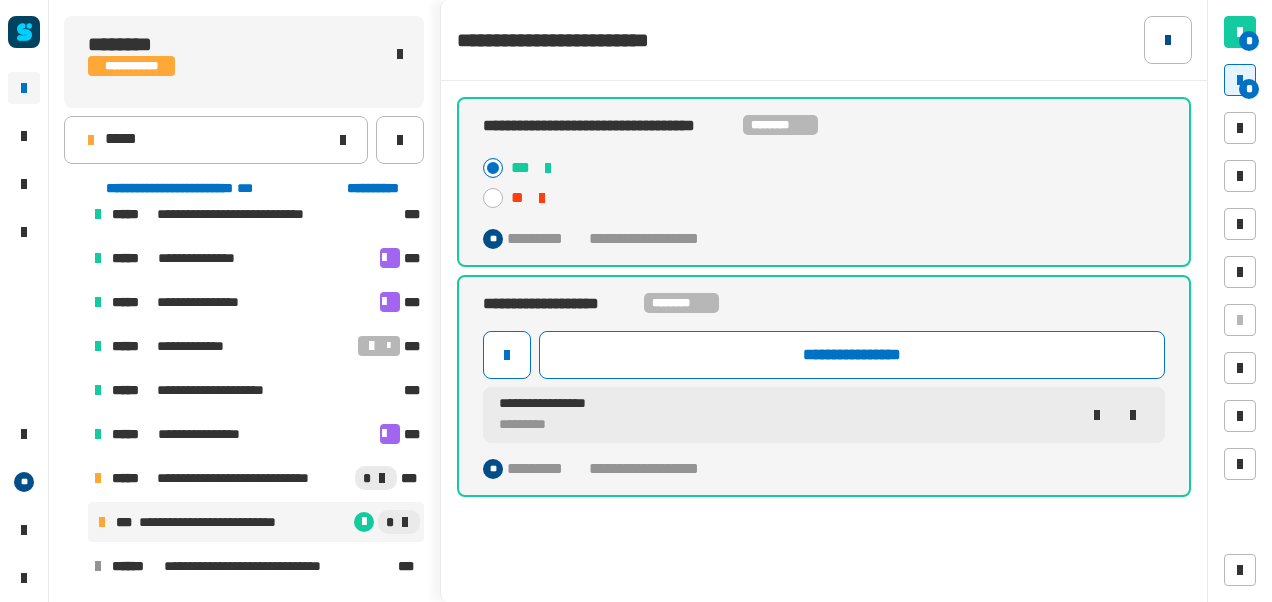 click 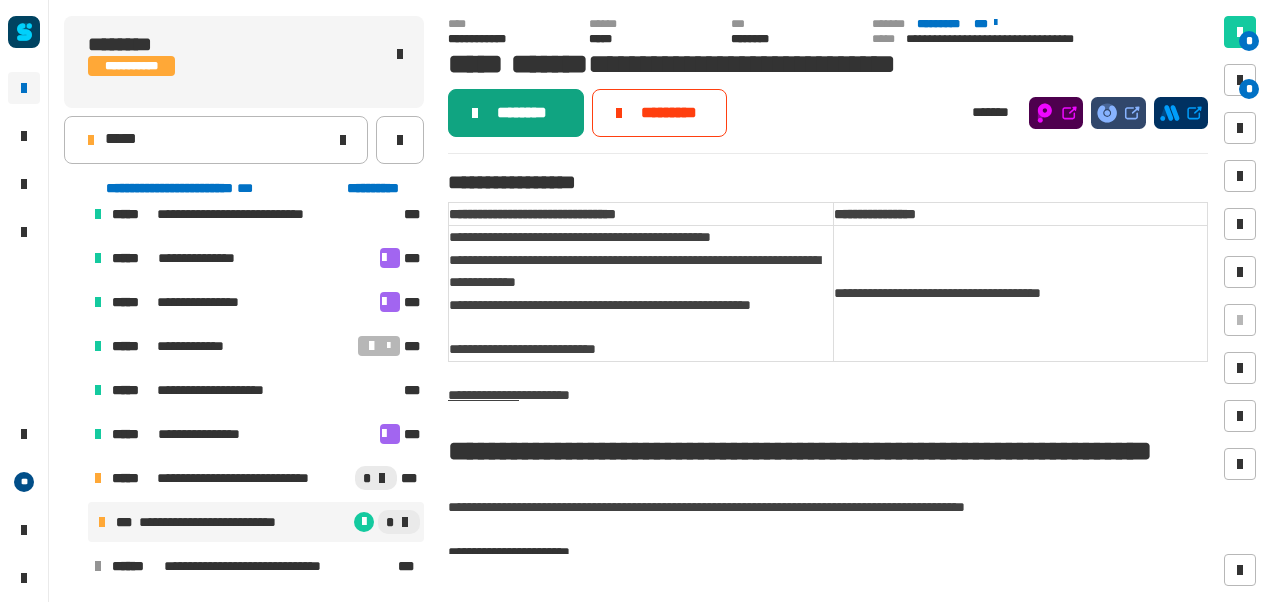 click on "********" 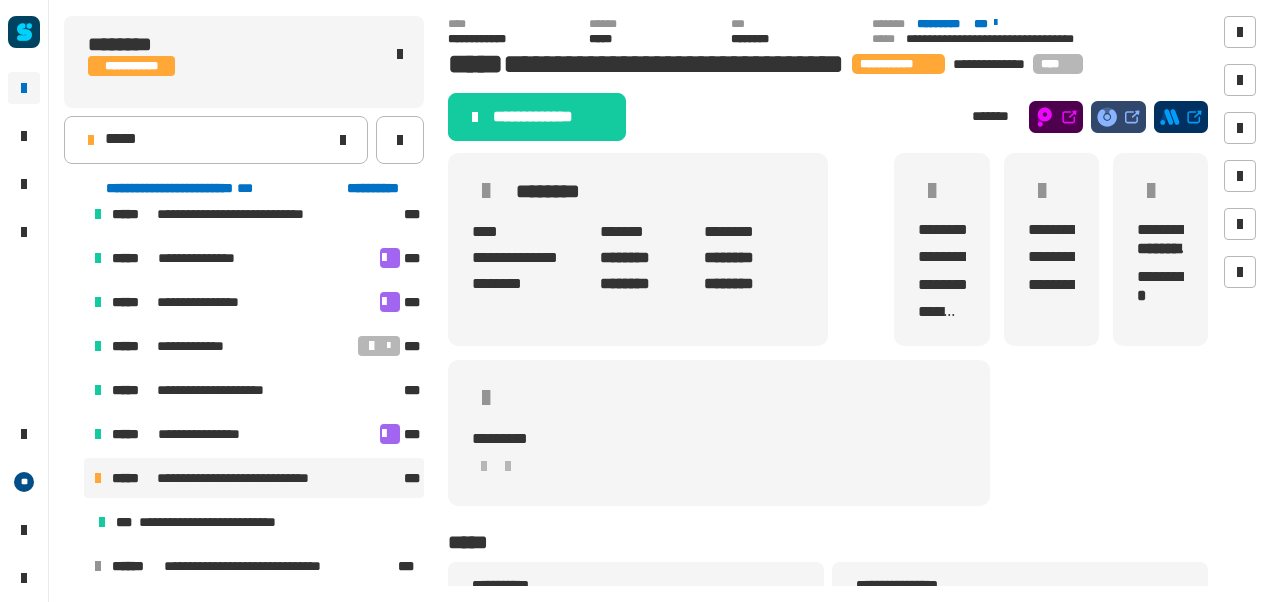 click on "**********" 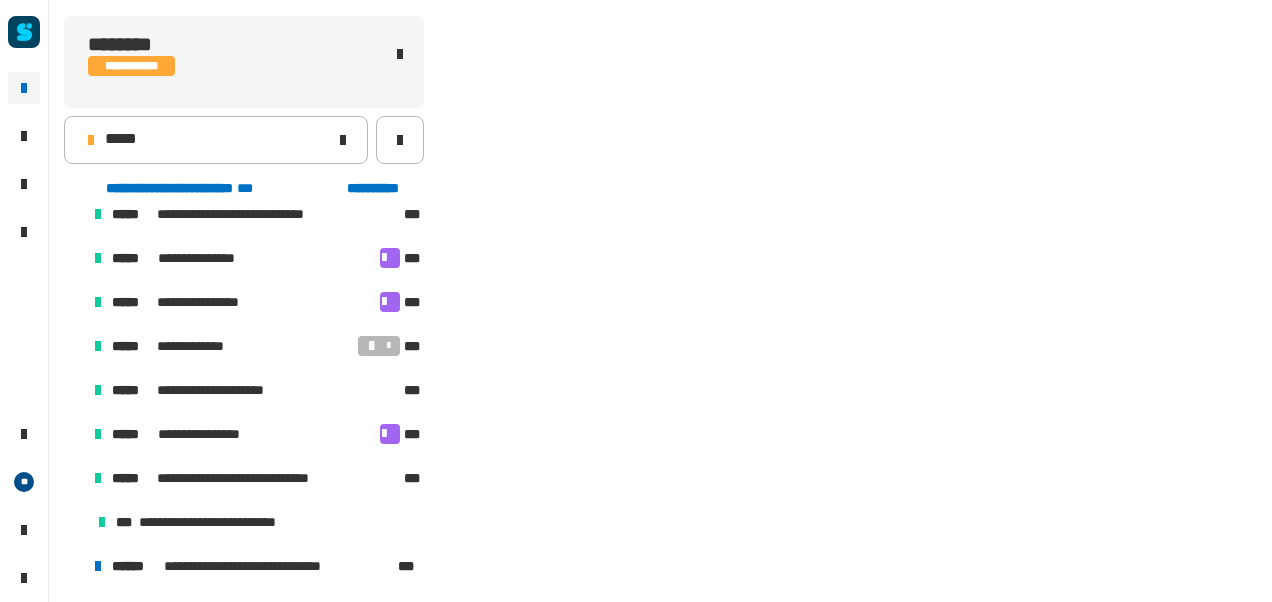 scroll, scrollTop: 194, scrollLeft: 0, axis: vertical 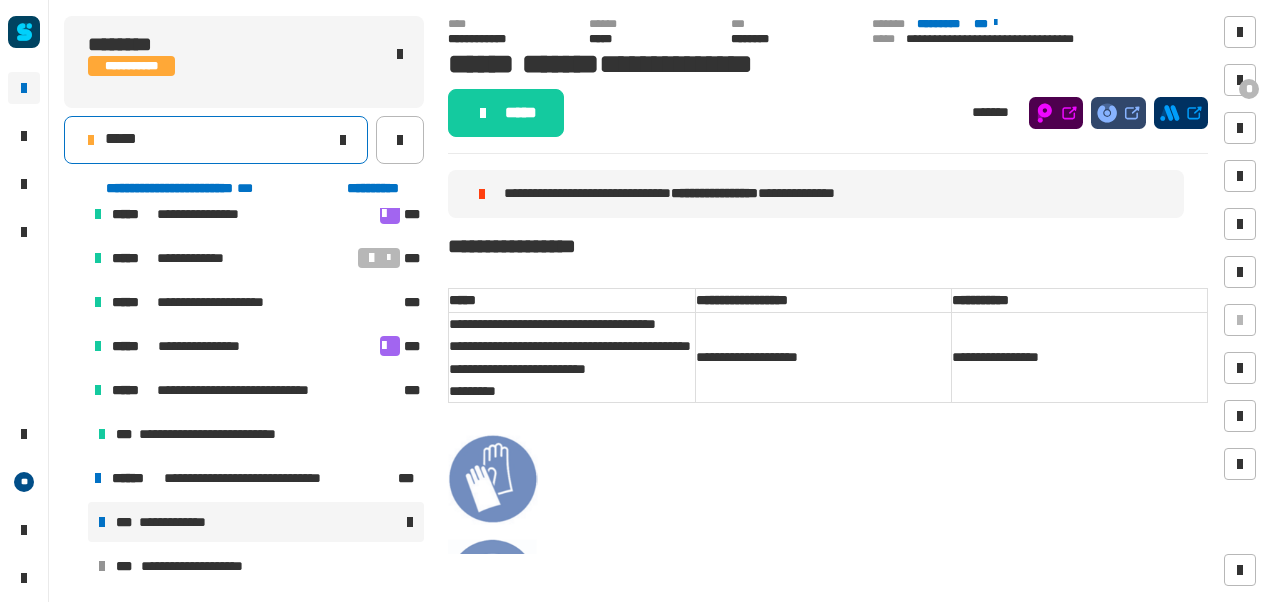 click on "*****" 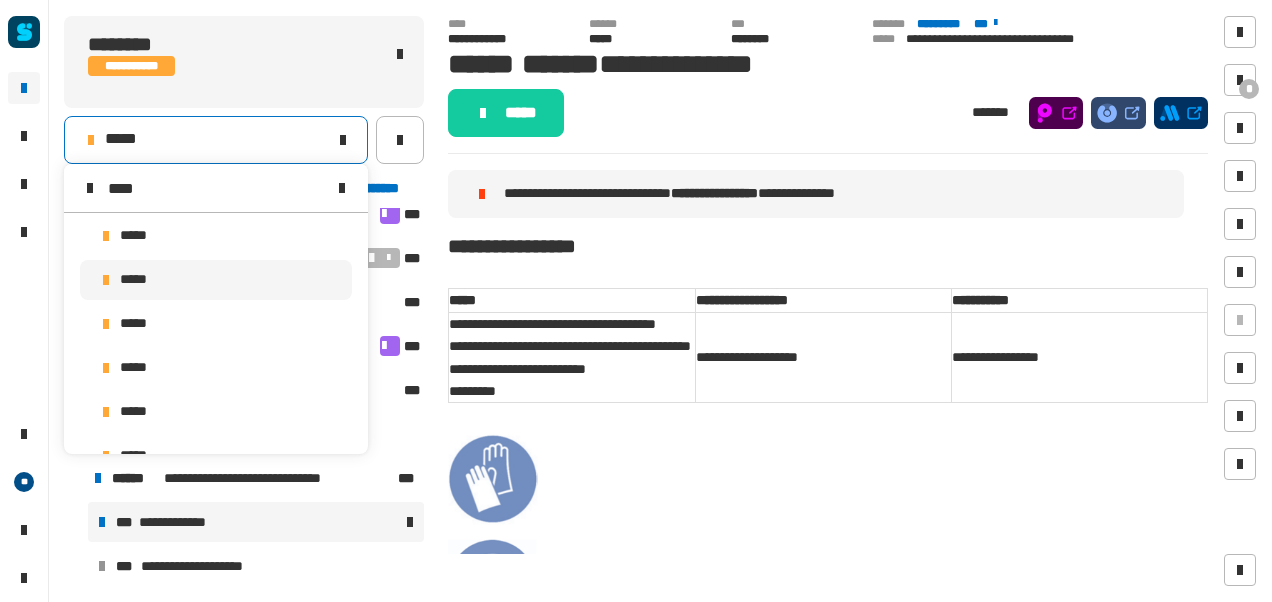 scroll, scrollTop: 0, scrollLeft: 0, axis: both 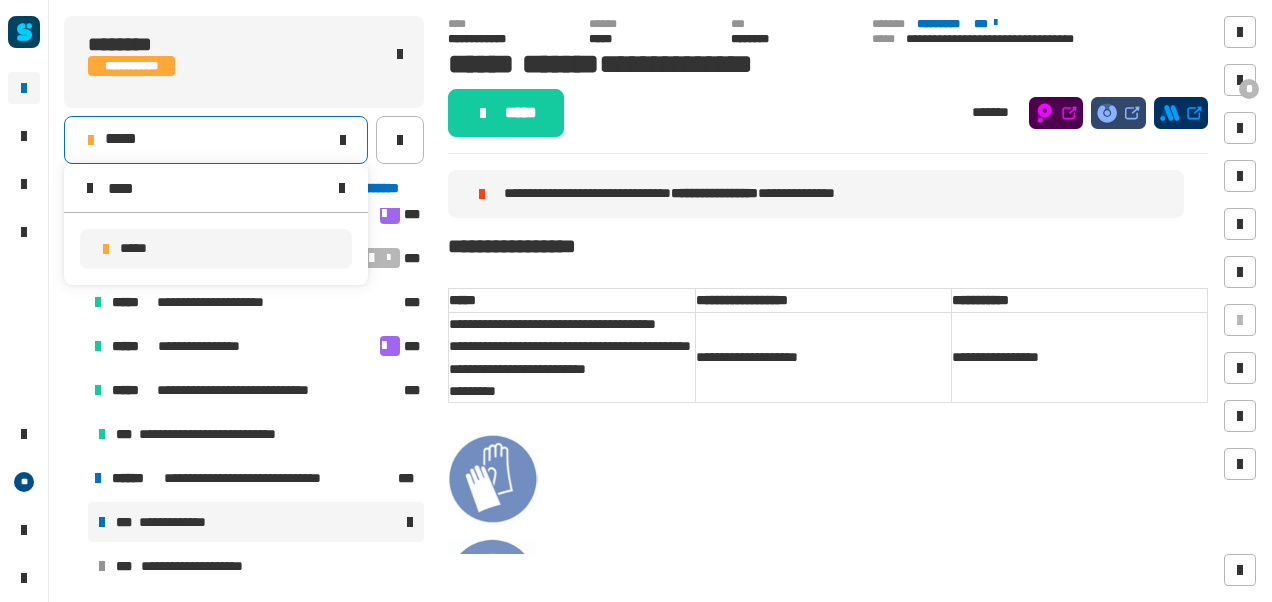 type on "****" 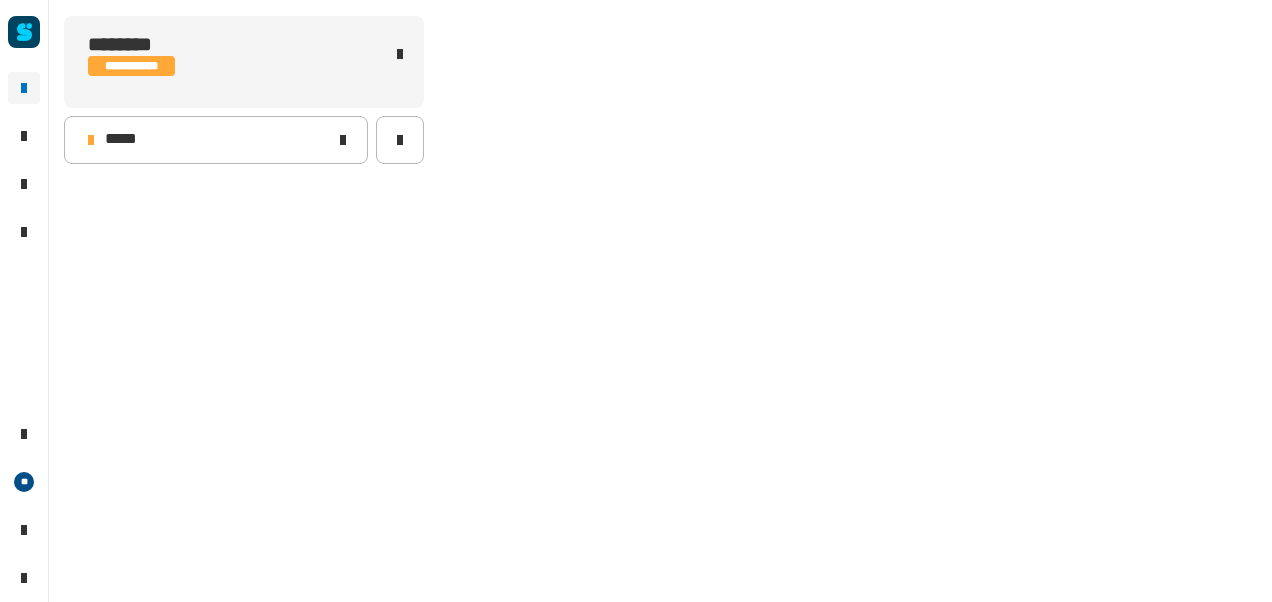 scroll, scrollTop: 0, scrollLeft: 0, axis: both 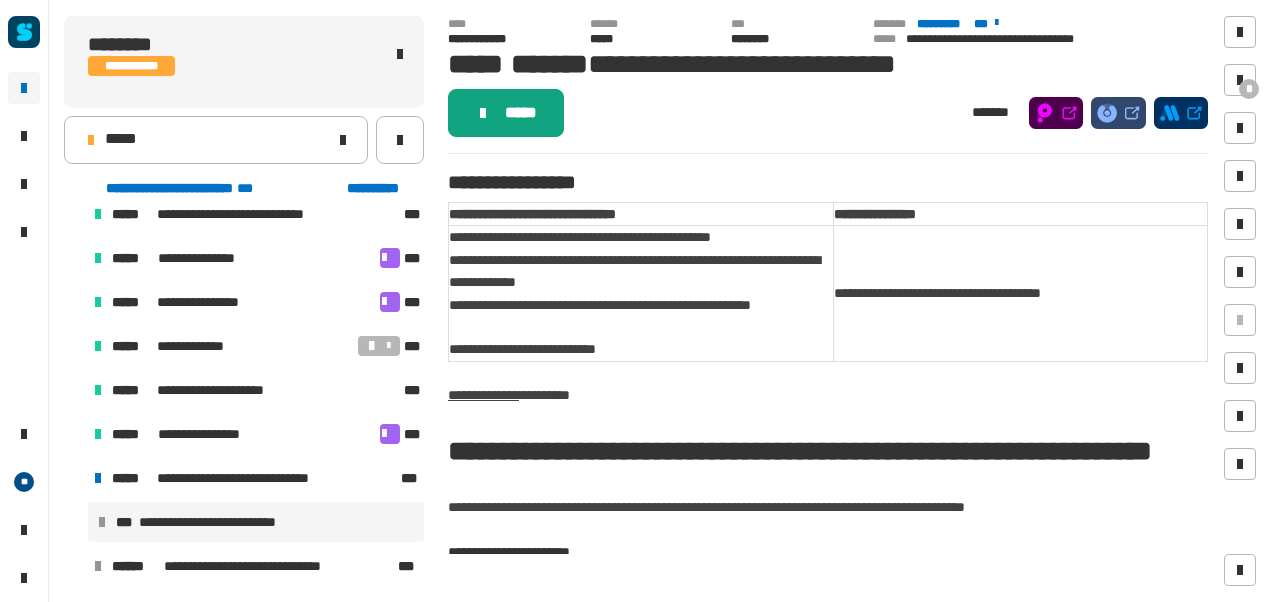 click 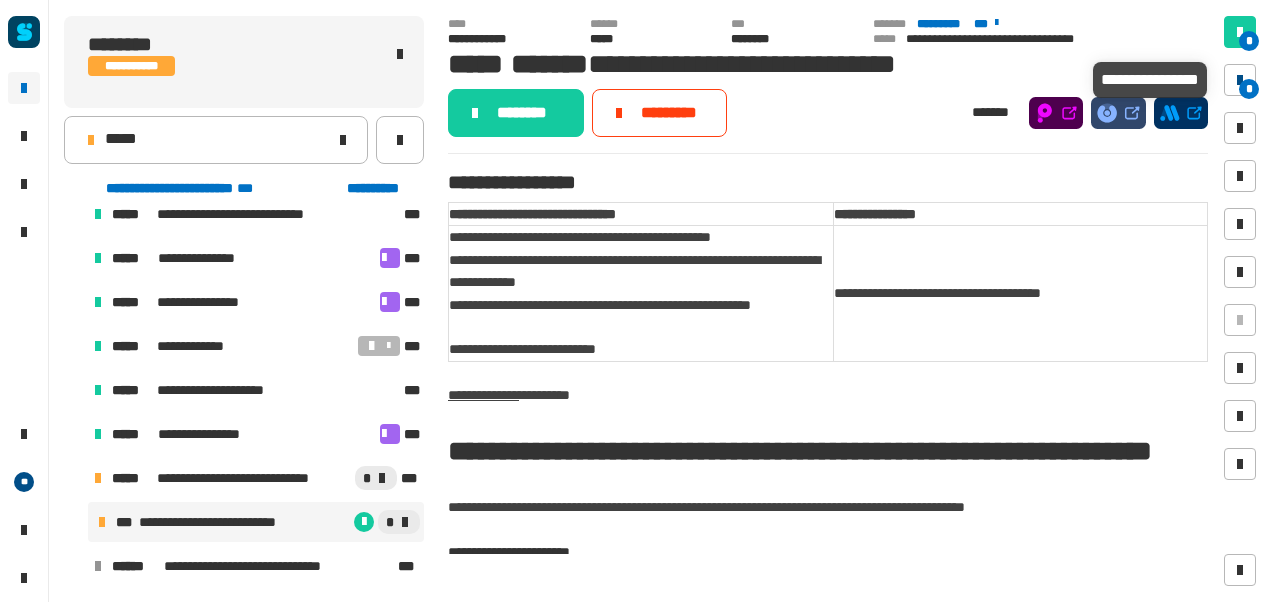 click on "*" at bounding box center (1249, 89) 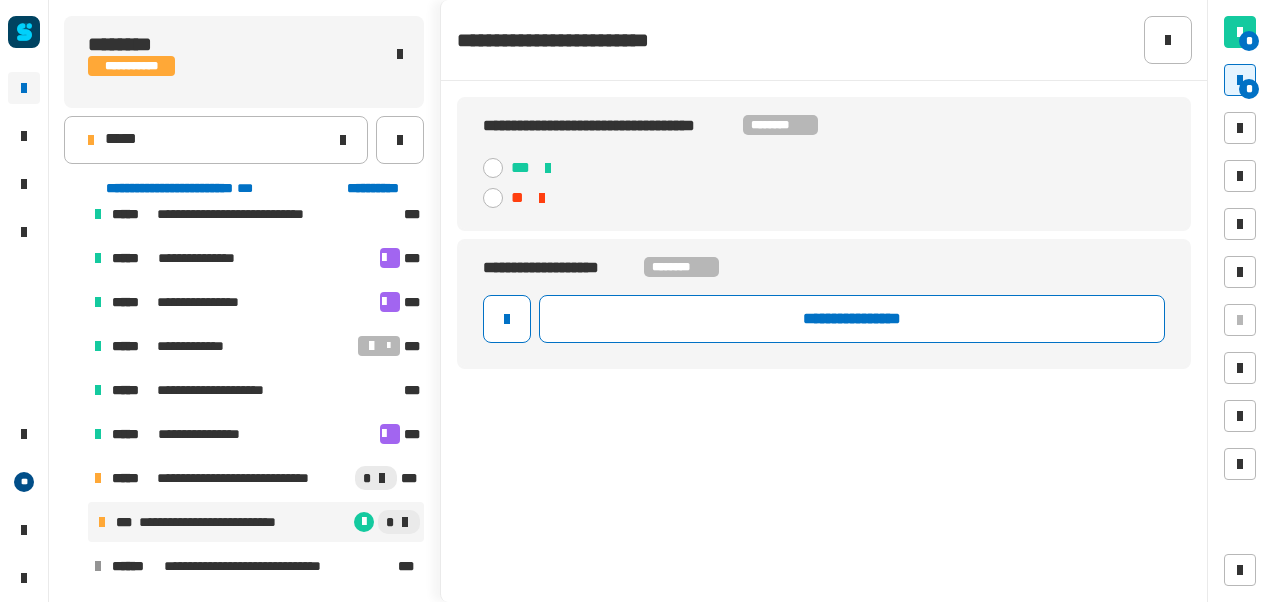 click 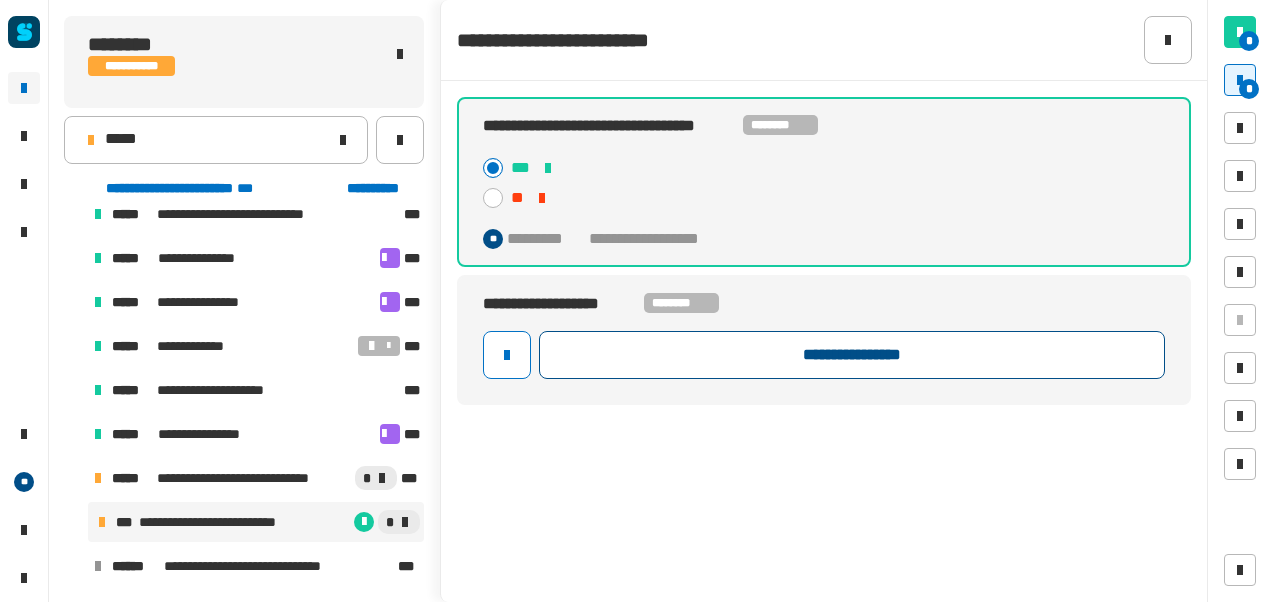 click on "**********" 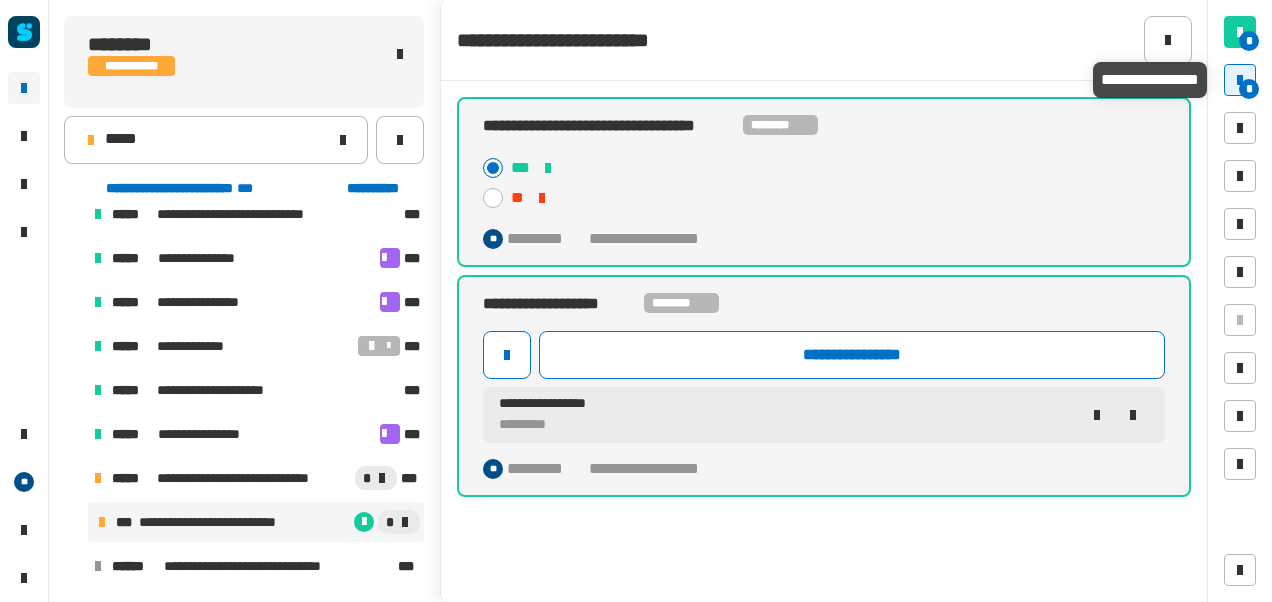 click on "*" at bounding box center [1240, 80] 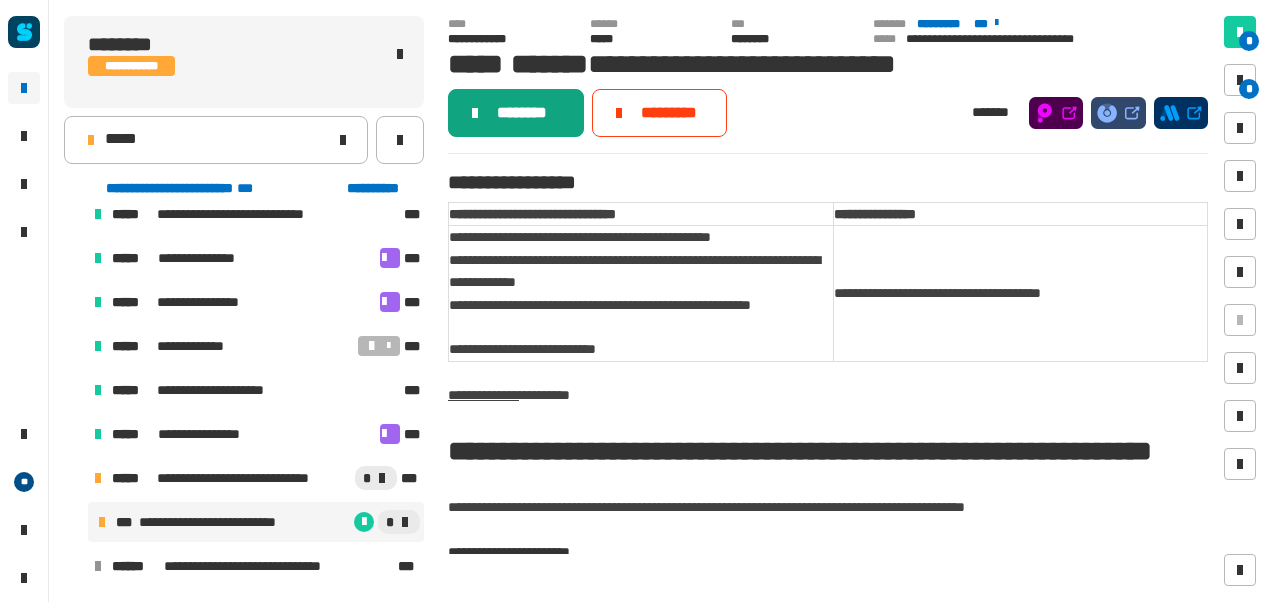 click on "********" 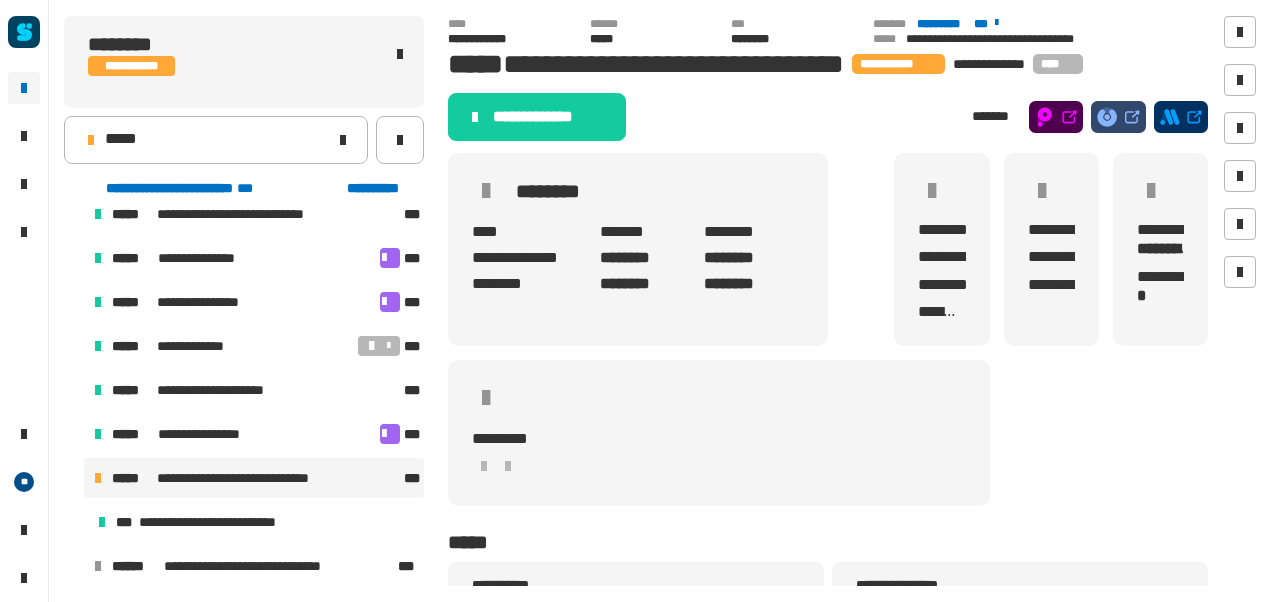 click on "**********" 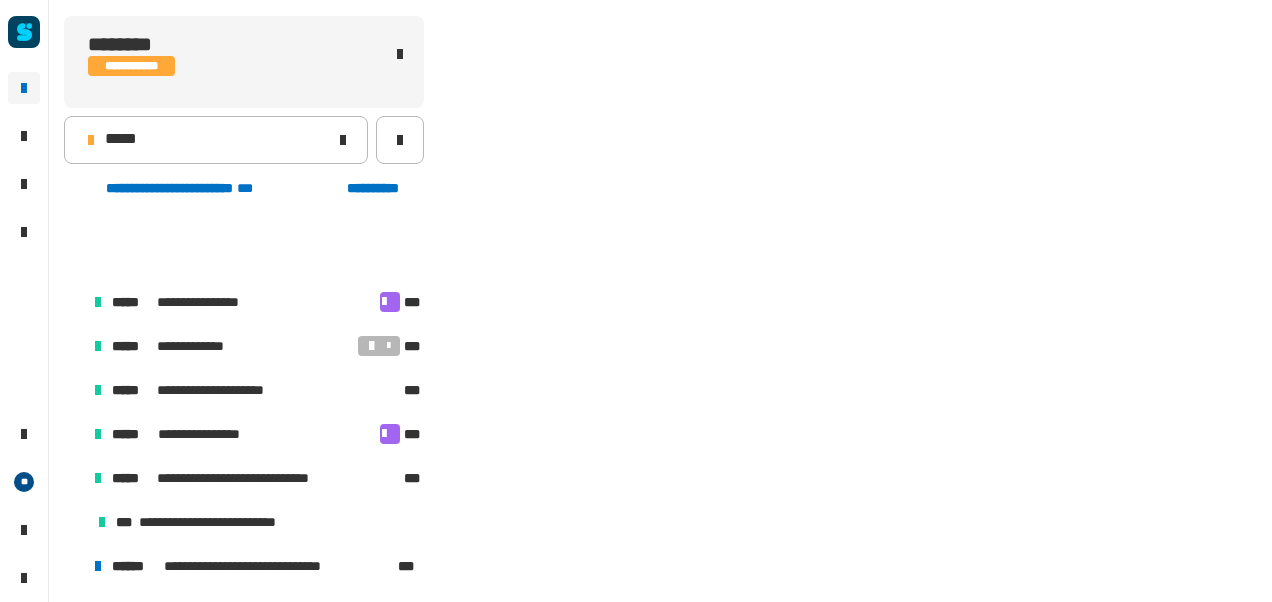 scroll, scrollTop: 194, scrollLeft: 0, axis: vertical 